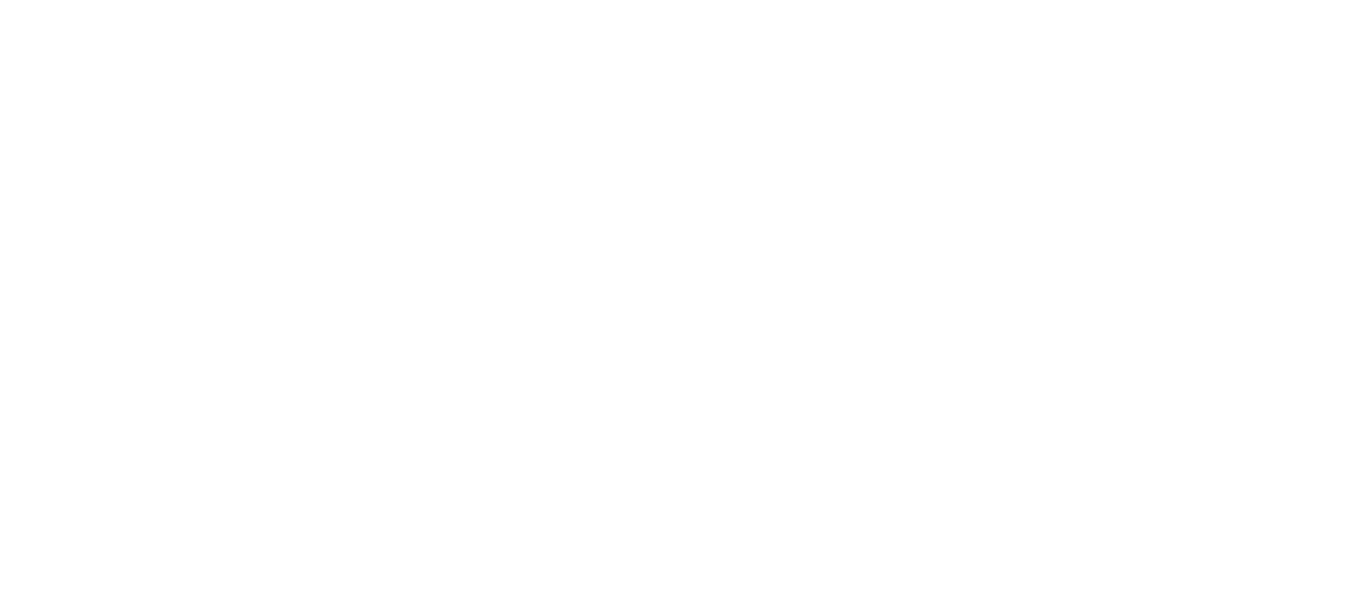 scroll, scrollTop: 0, scrollLeft: 0, axis: both 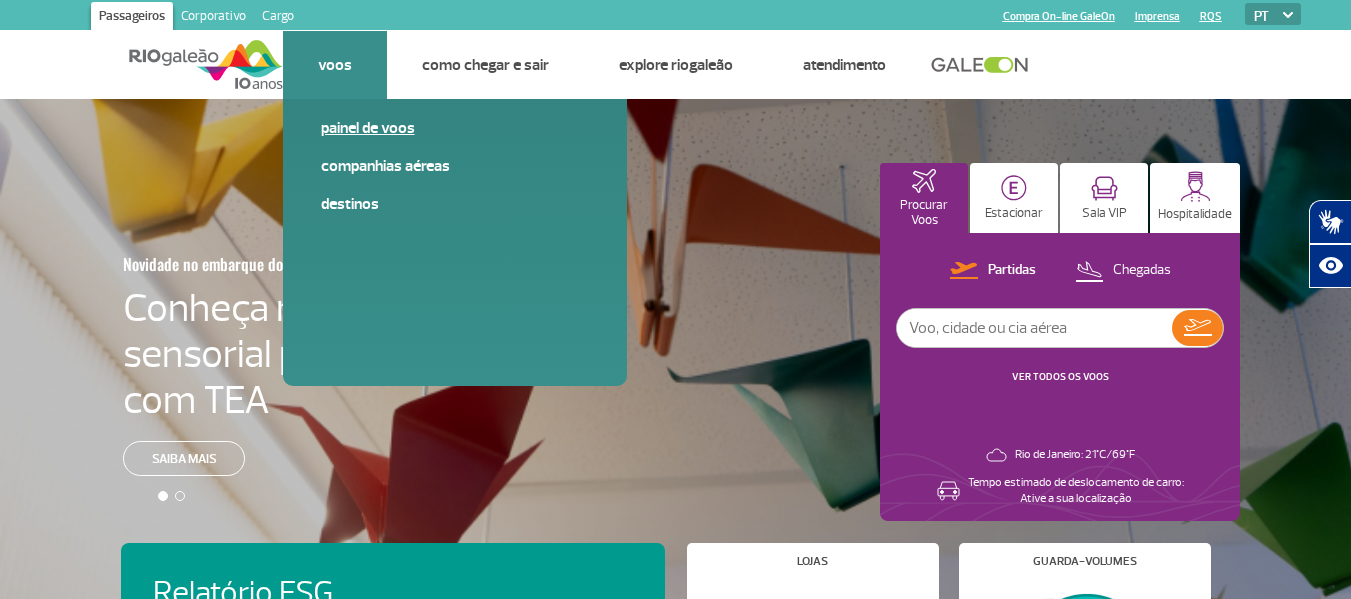 click on "Painel de voos" at bounding box center [455, 128] 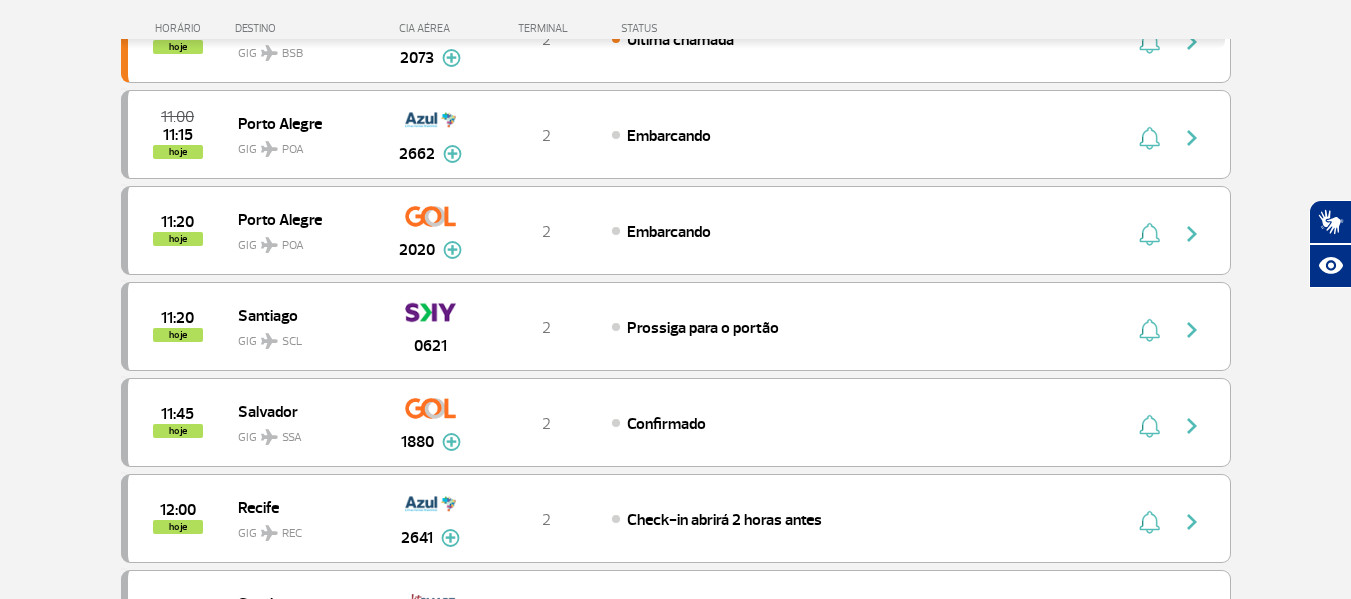 scroll, scrollTop: 1100, scrollLeft: 0, axis: vertical 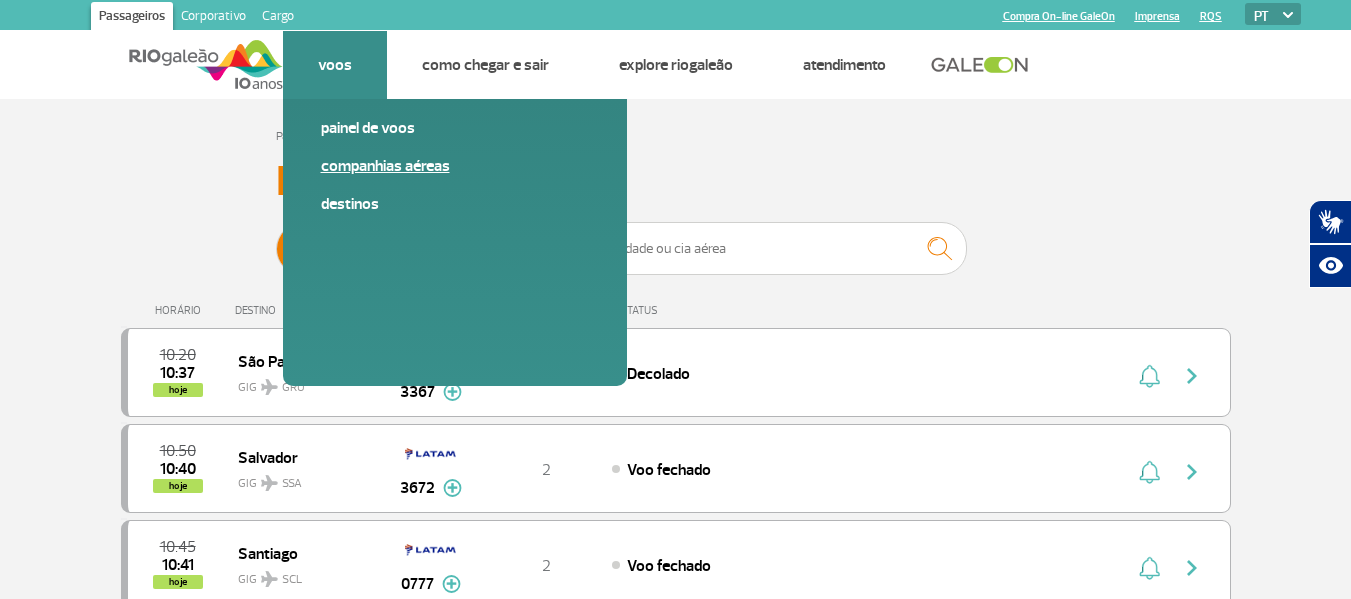 click on "Companhias Aéreas" at bounding box center [455, 166] 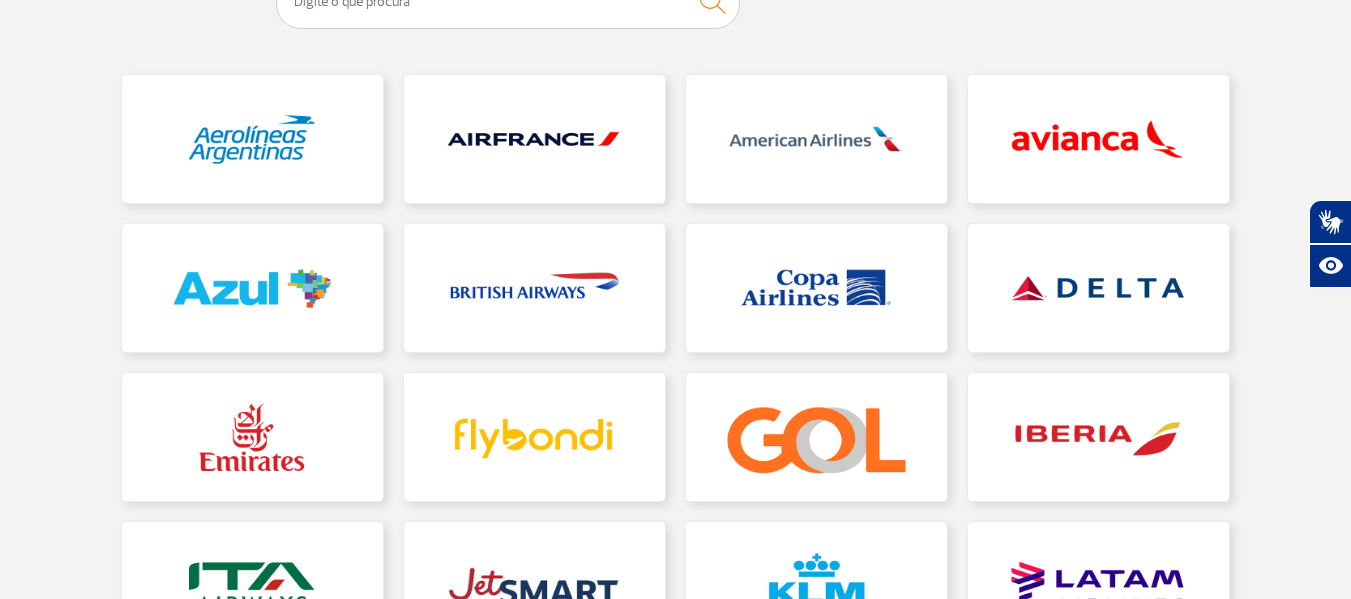 scroll, scrollTop: 400, scrollLeft: 0, axis: vertical 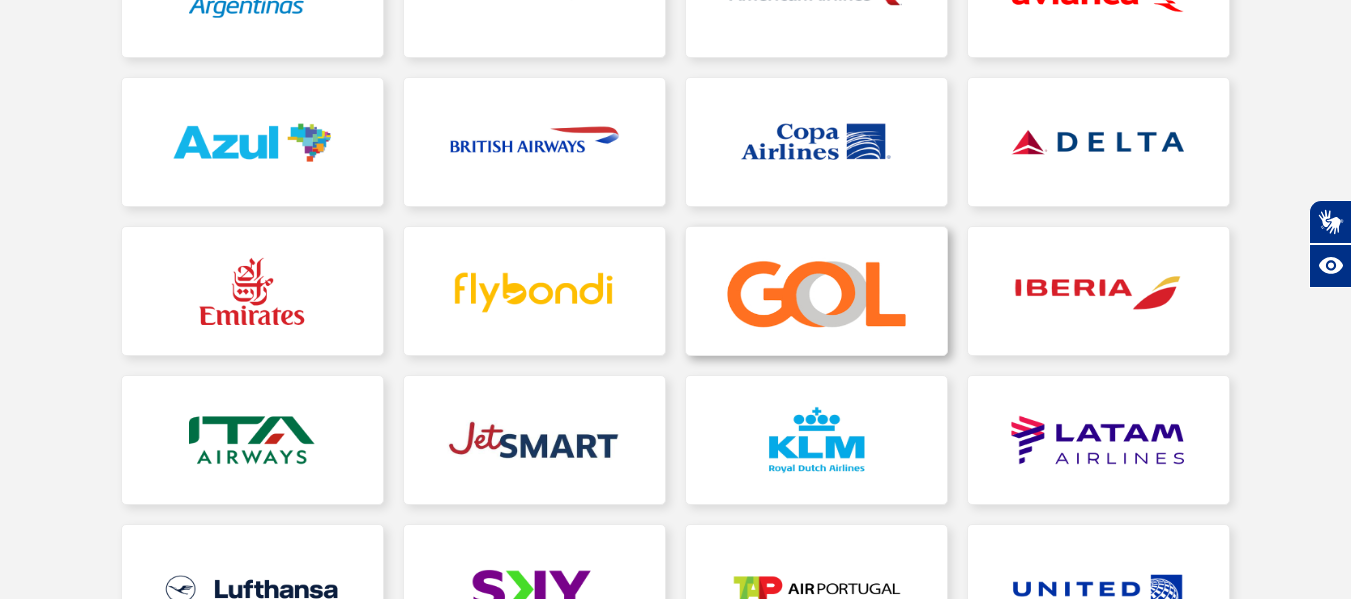 click at bounding box center (816, 291) 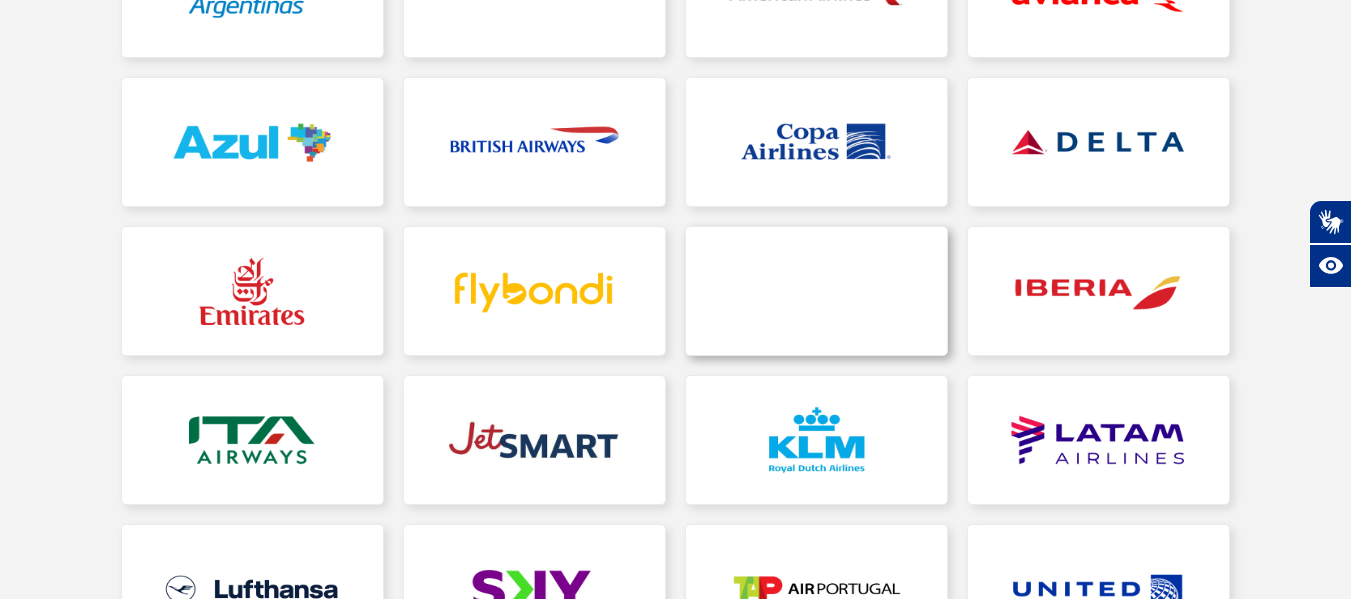 scroll, scrollTop: 0, scrollLeft: 0, axis: both 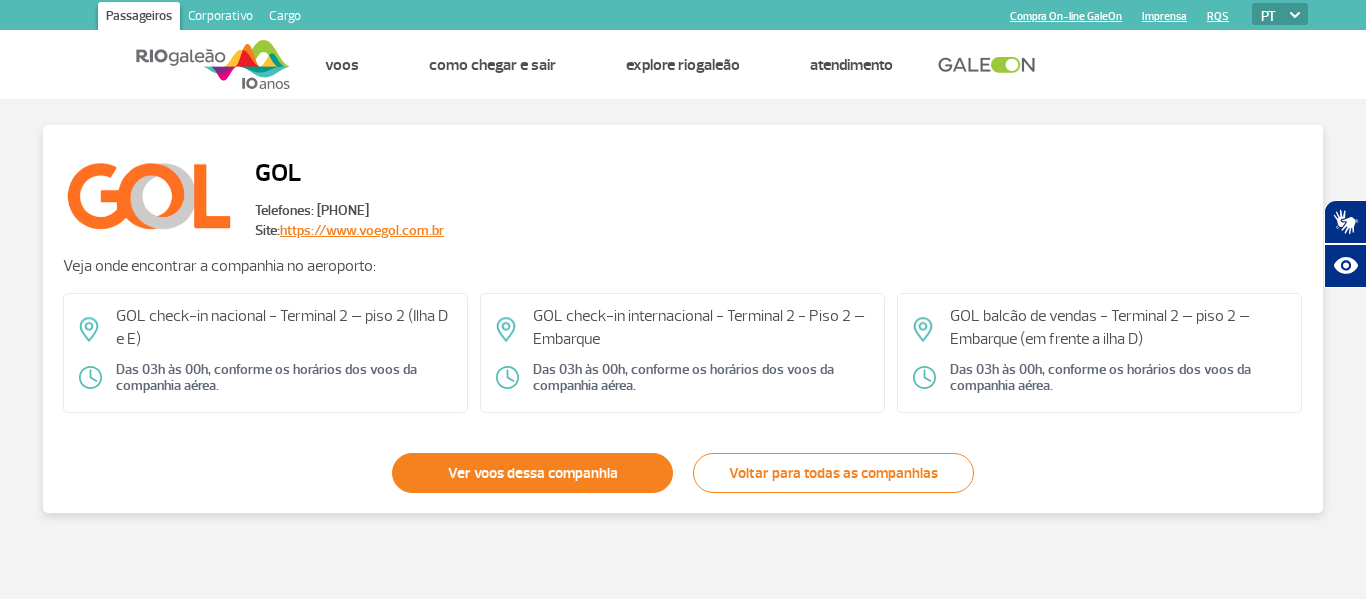click on "Ver voos dessa companhia" at bounding box center [532, 473] 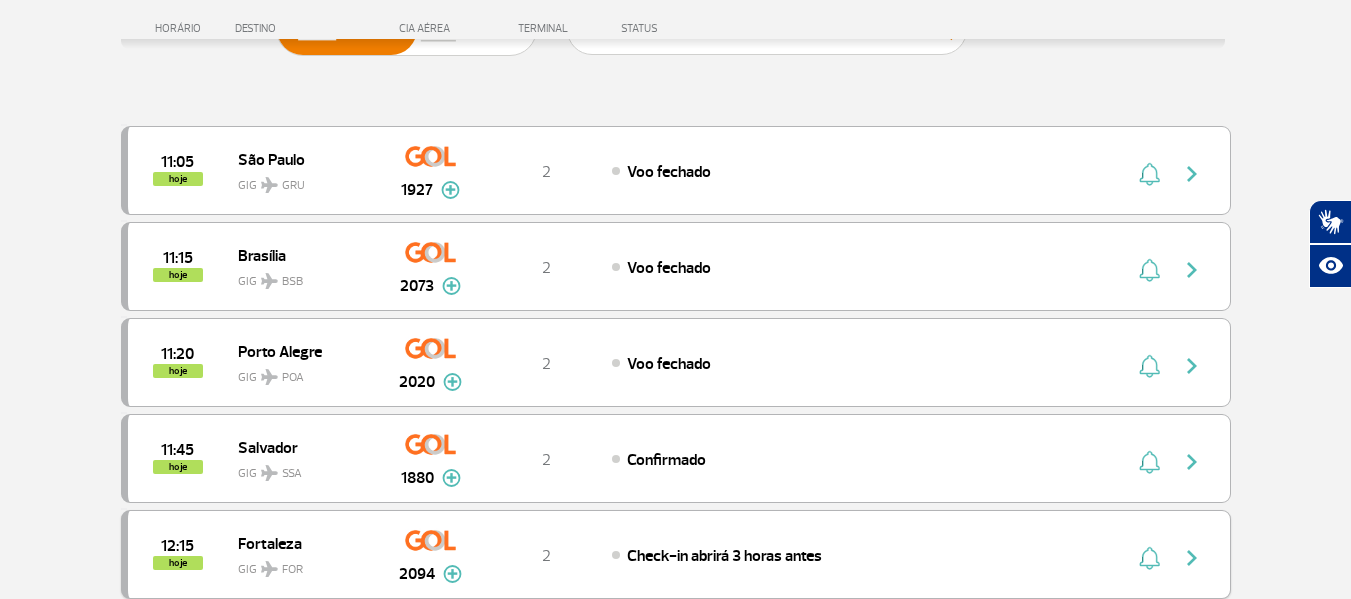scroll, scrollTop: 400, scrollLeft: 0, axis: vertical 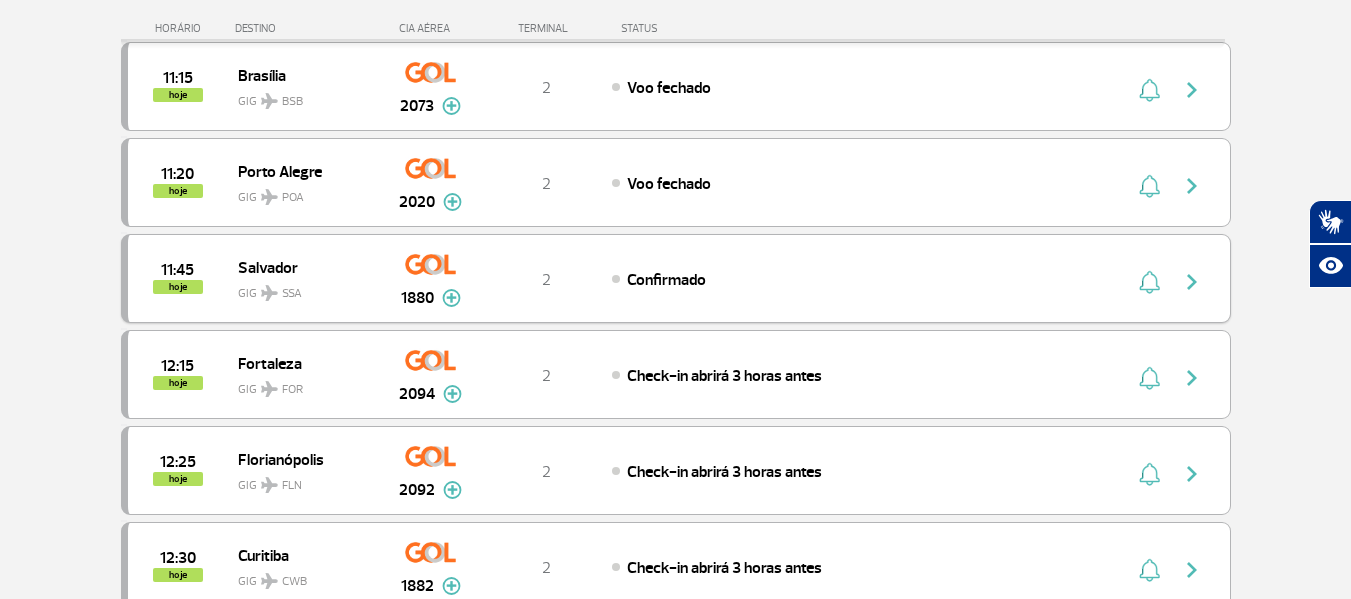 click at bounding box center (1192, 282) 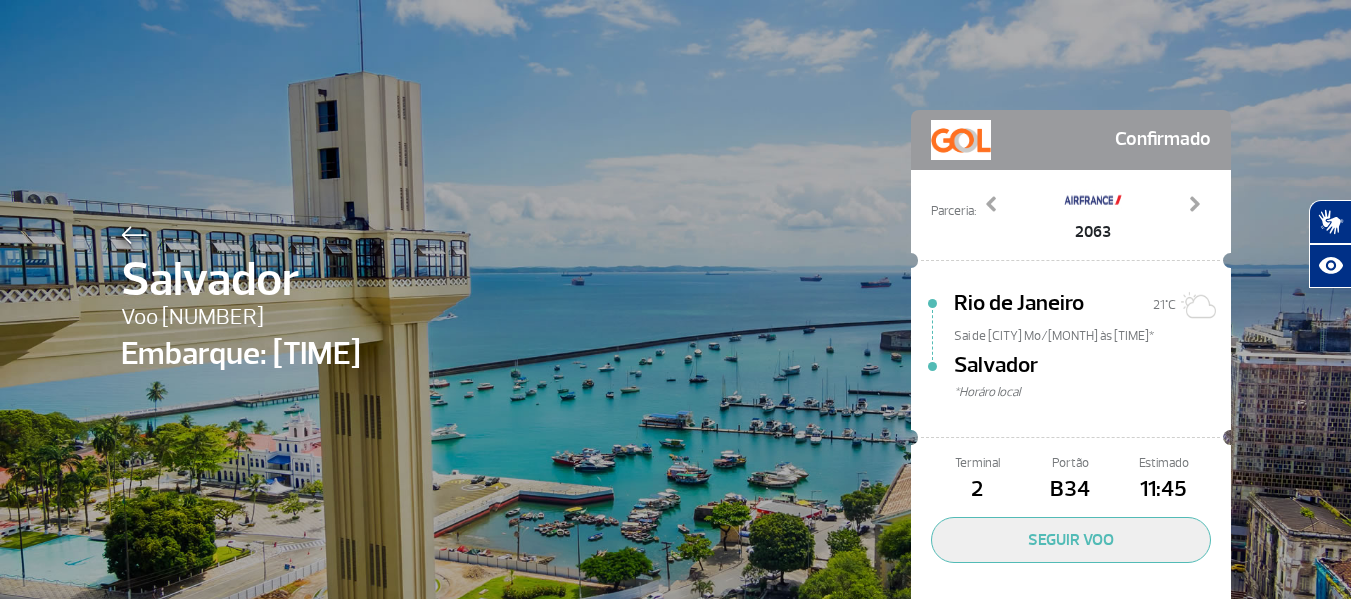 scroll, scrollTop: 0, scrollLeft: 0, axis: both 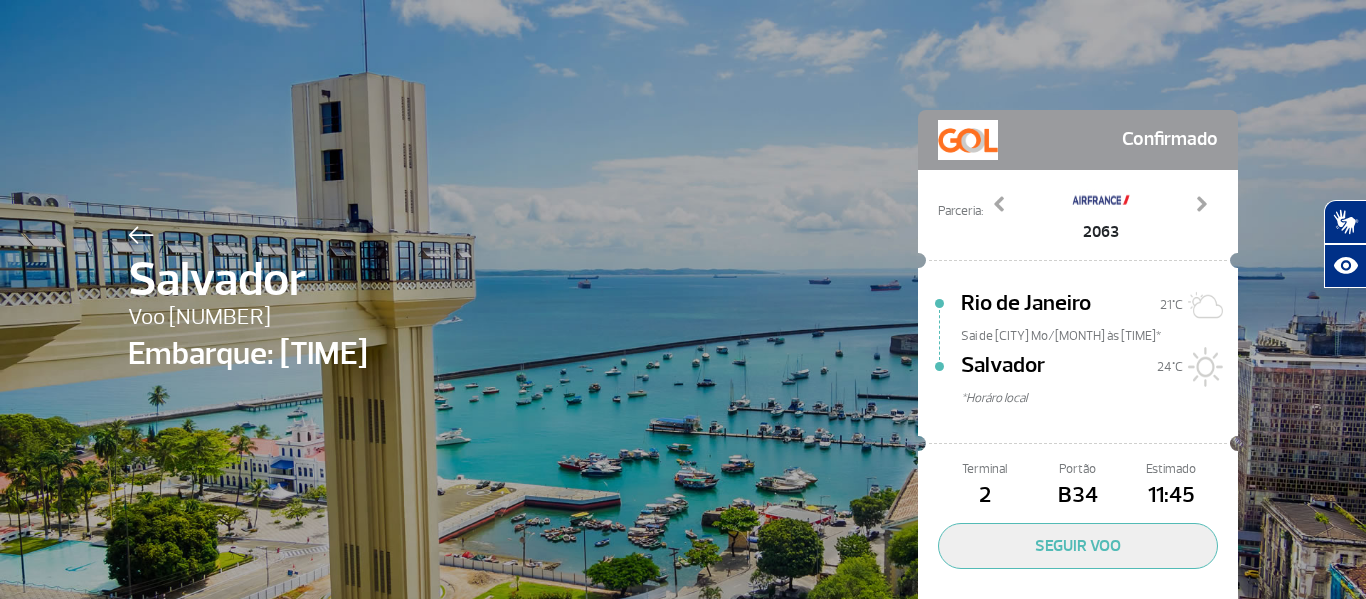 click 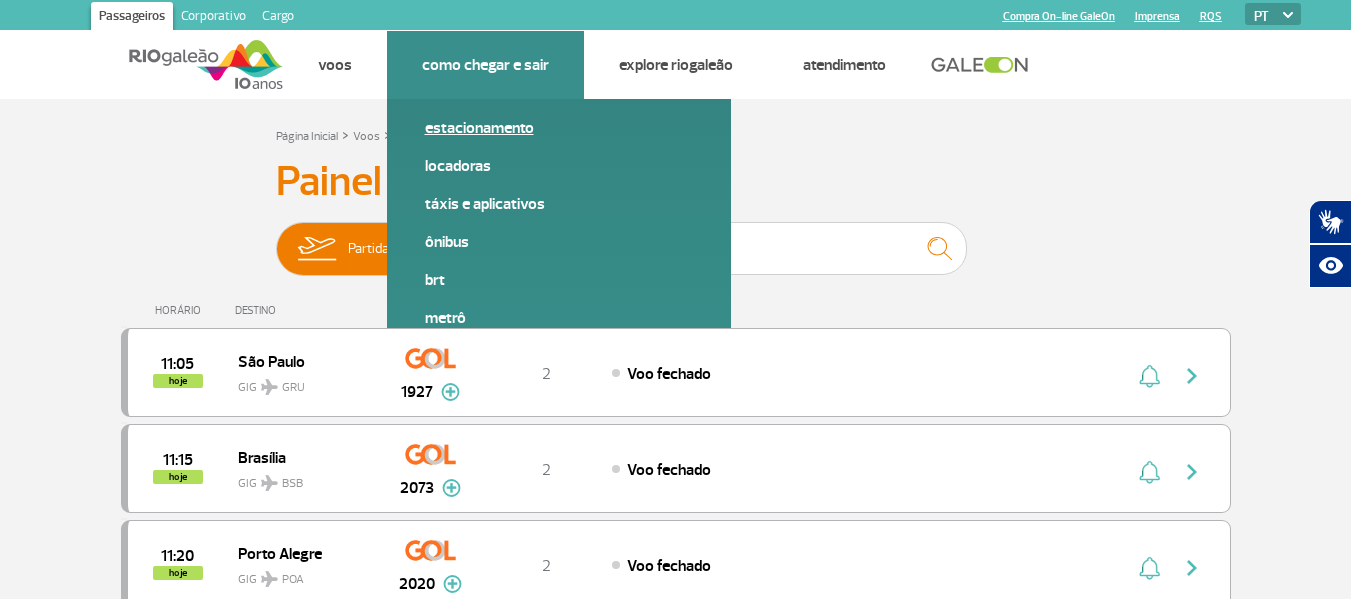 click on "Estacionamento" at bounding box center (559, 128) 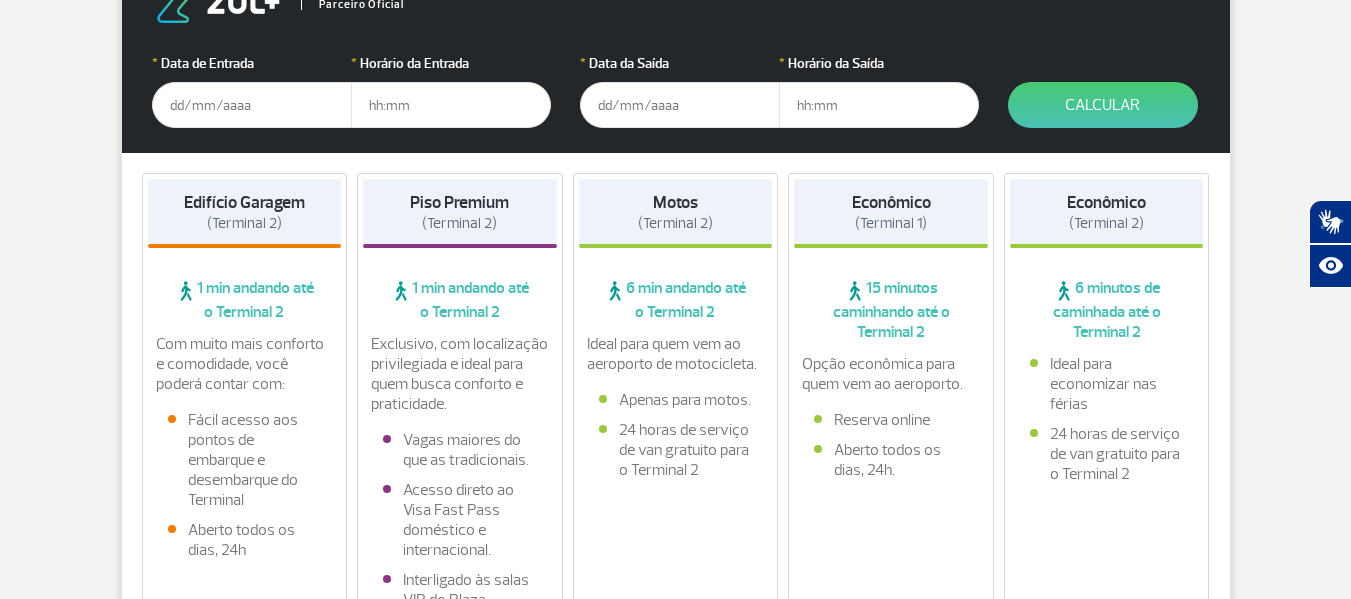 scroll, scrollTop: 300, scrollLeft: 0, axis: vertical 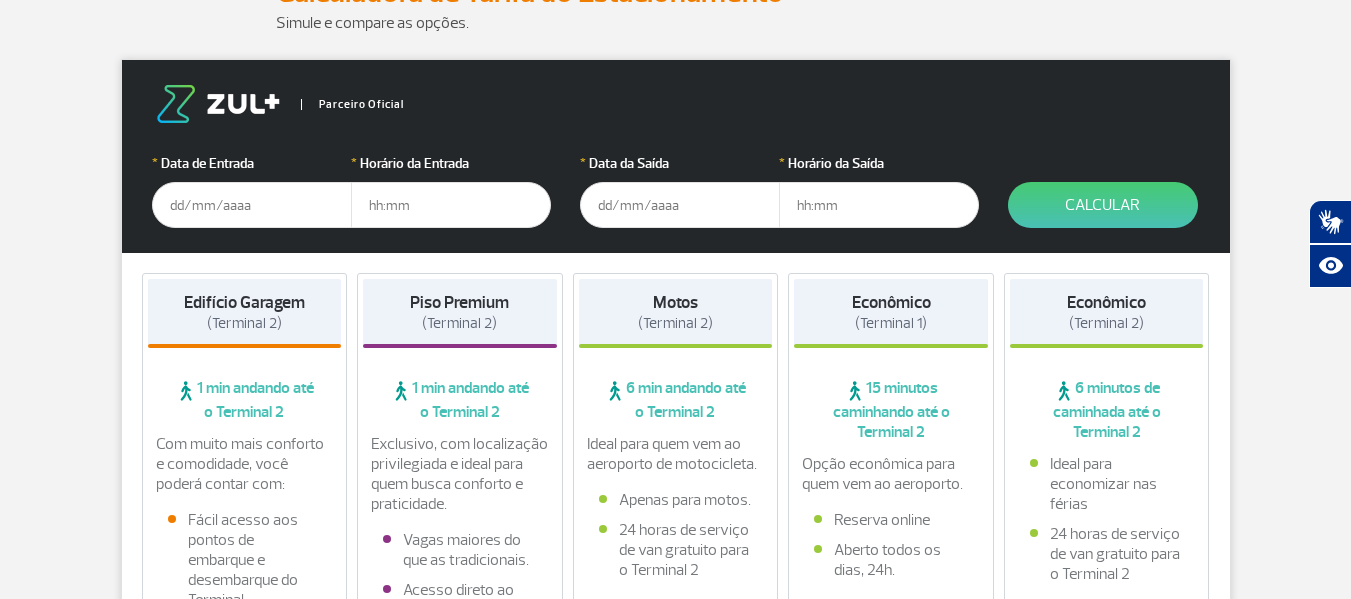 click at bounding box center [252, 205] 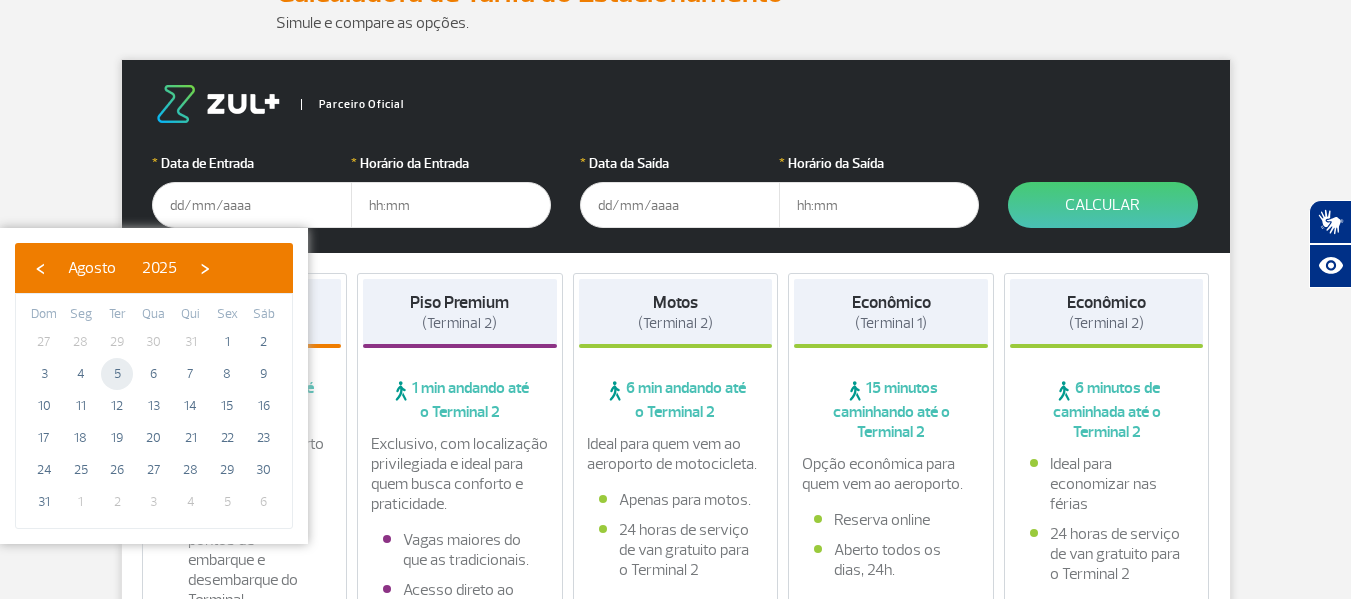 click on "5" 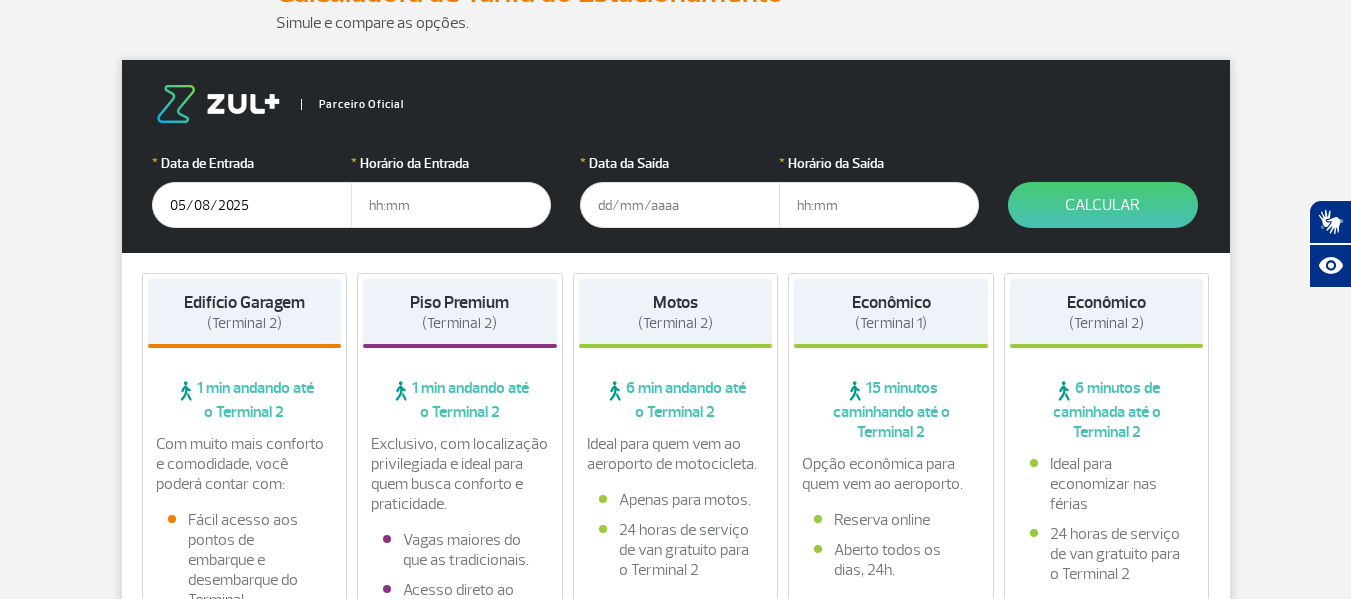 click at bounding box center [451, 205] 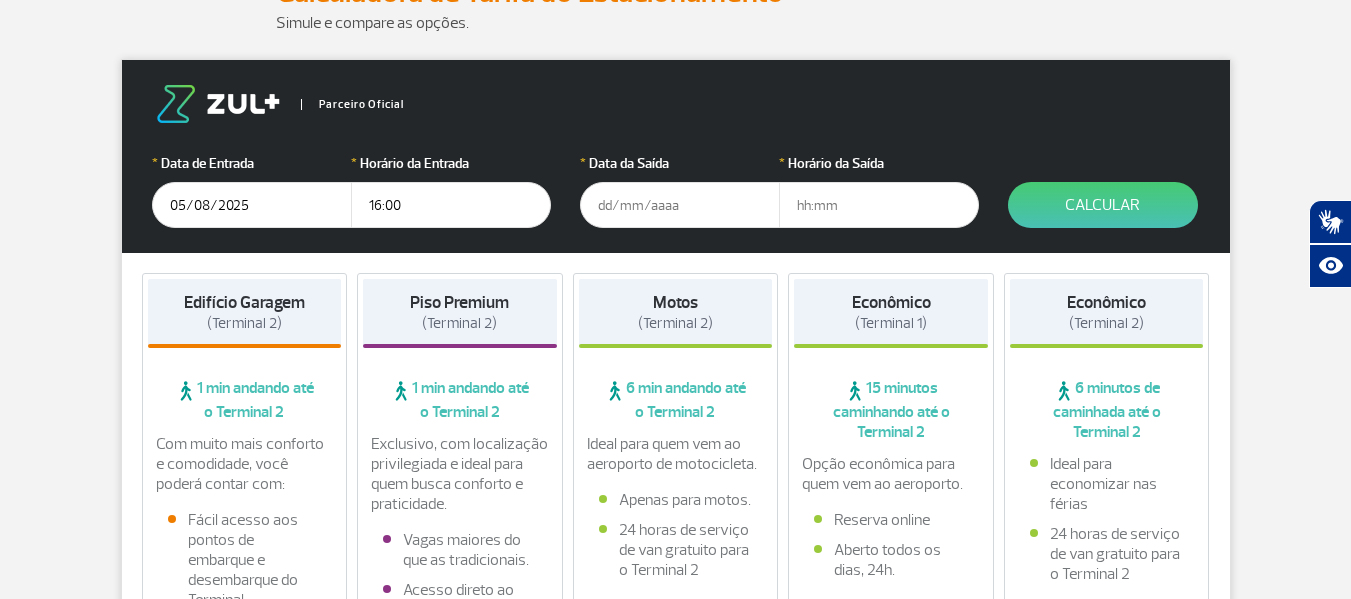 type on "16:00" 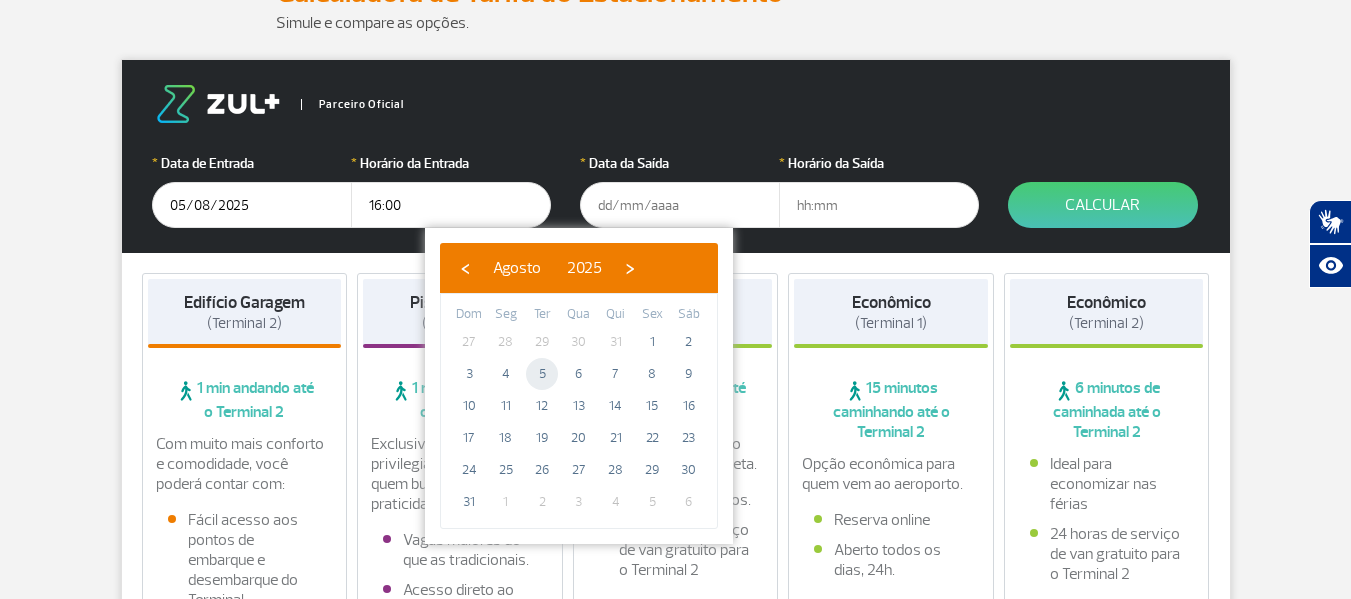 click on "5" 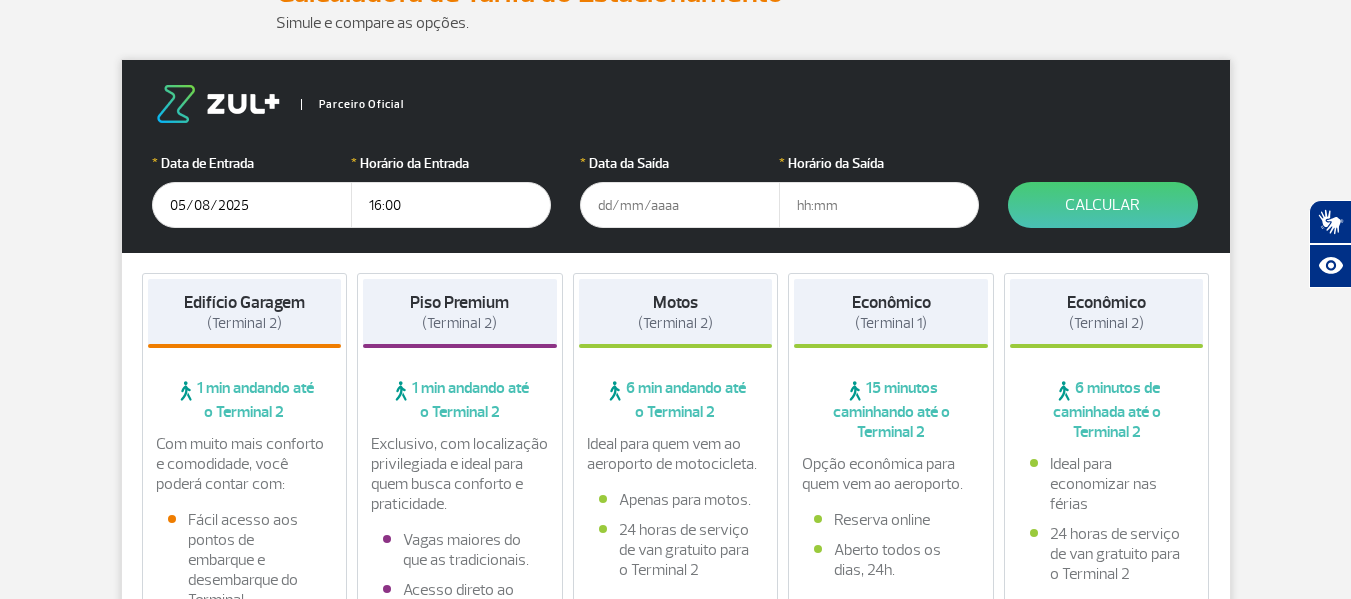 type on "05/08/2025" 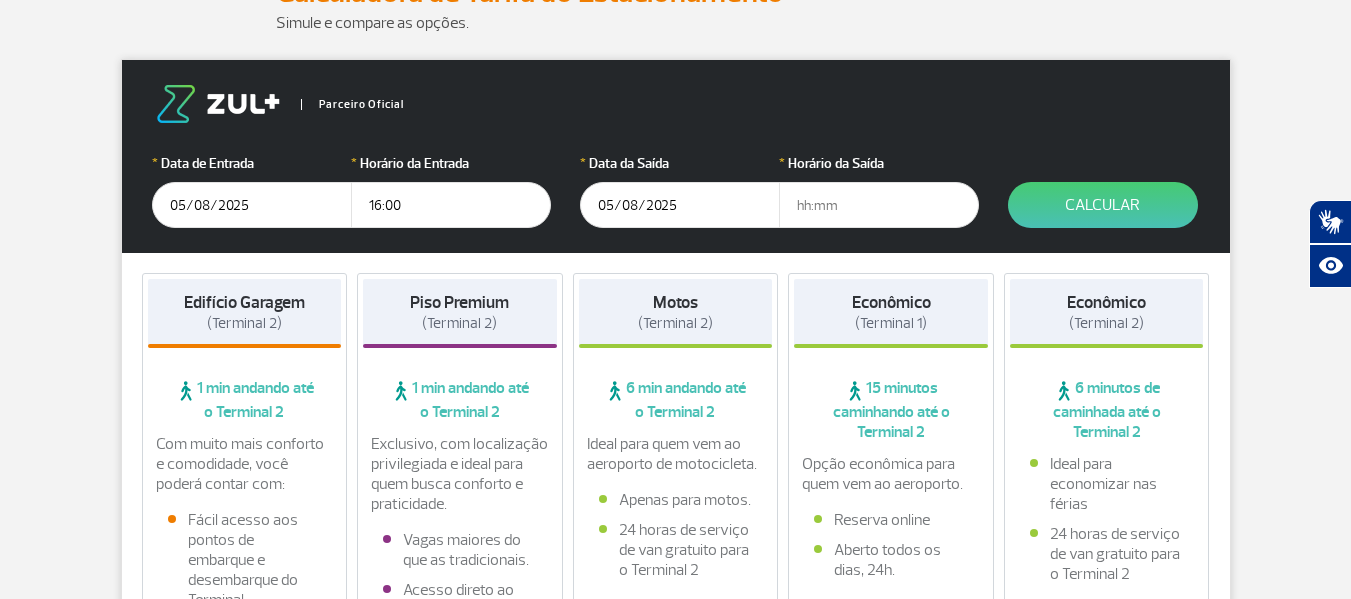 click at bounding box center [879, 205] 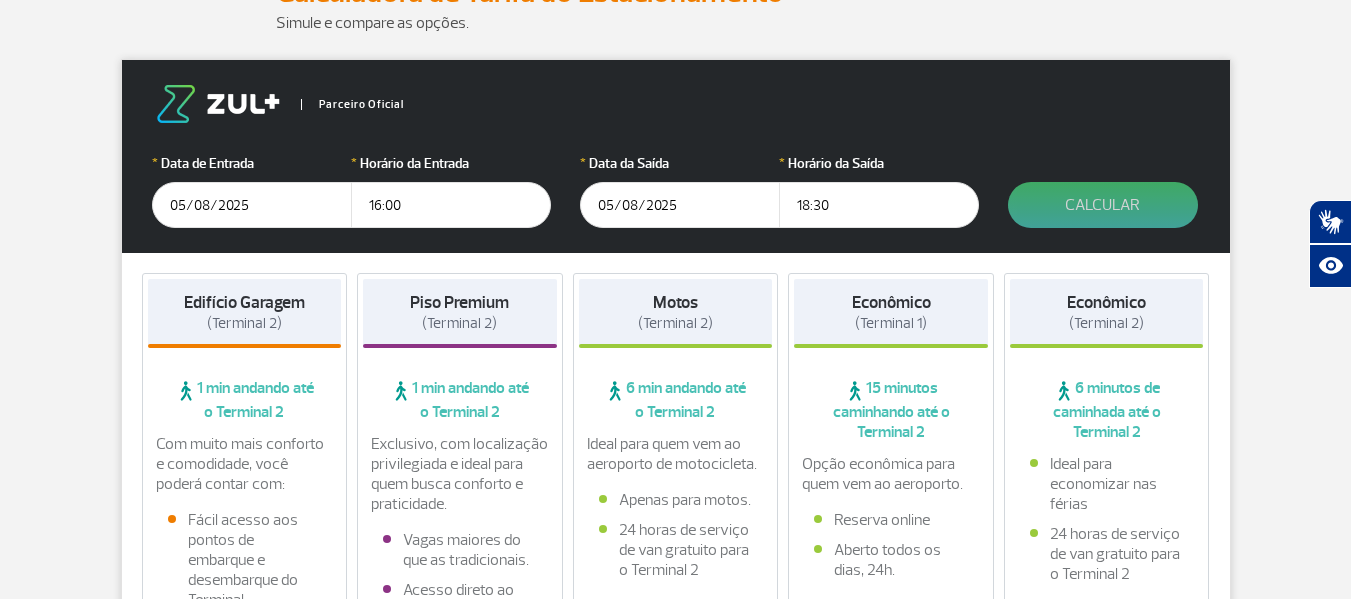 type on "18:30" 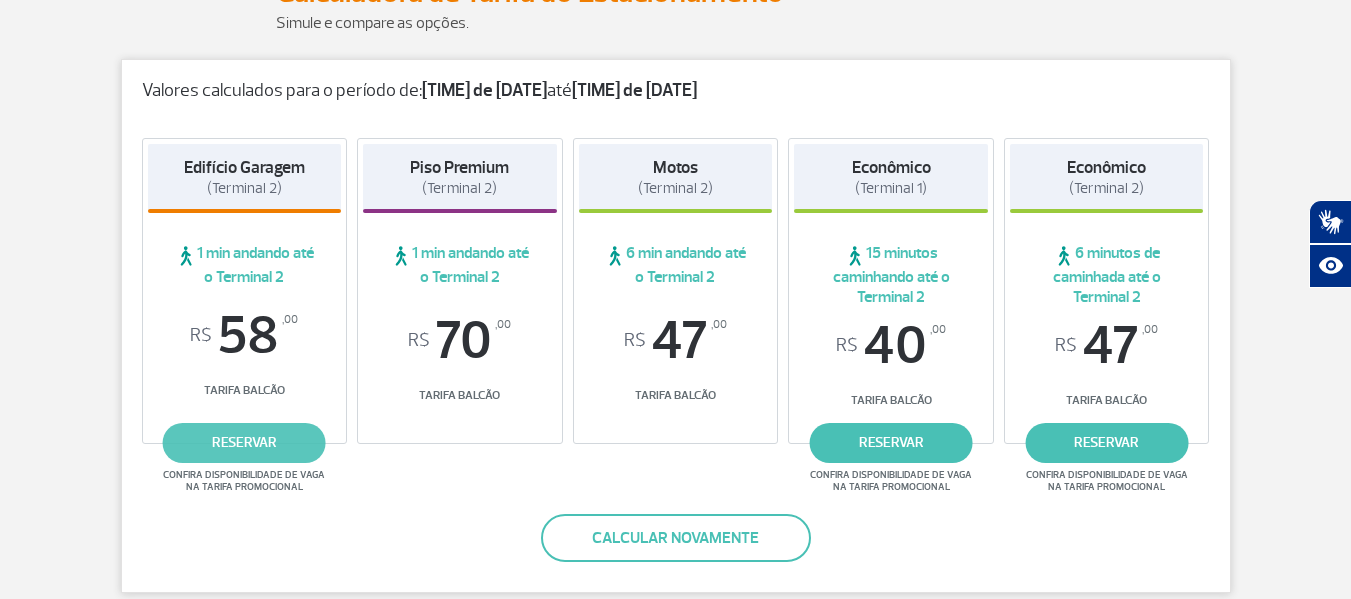 click on "reservar" at bounding box center (244, 443) 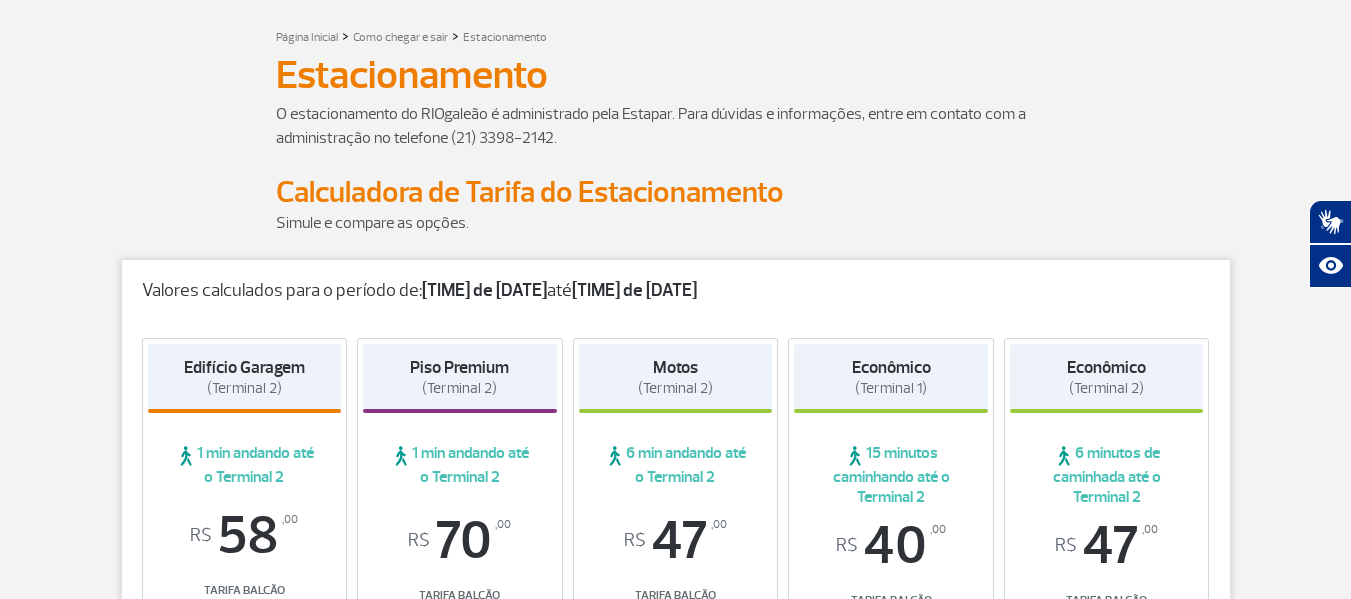 scroll, scrollTop: 0, scrollLeft: 0, axis: both 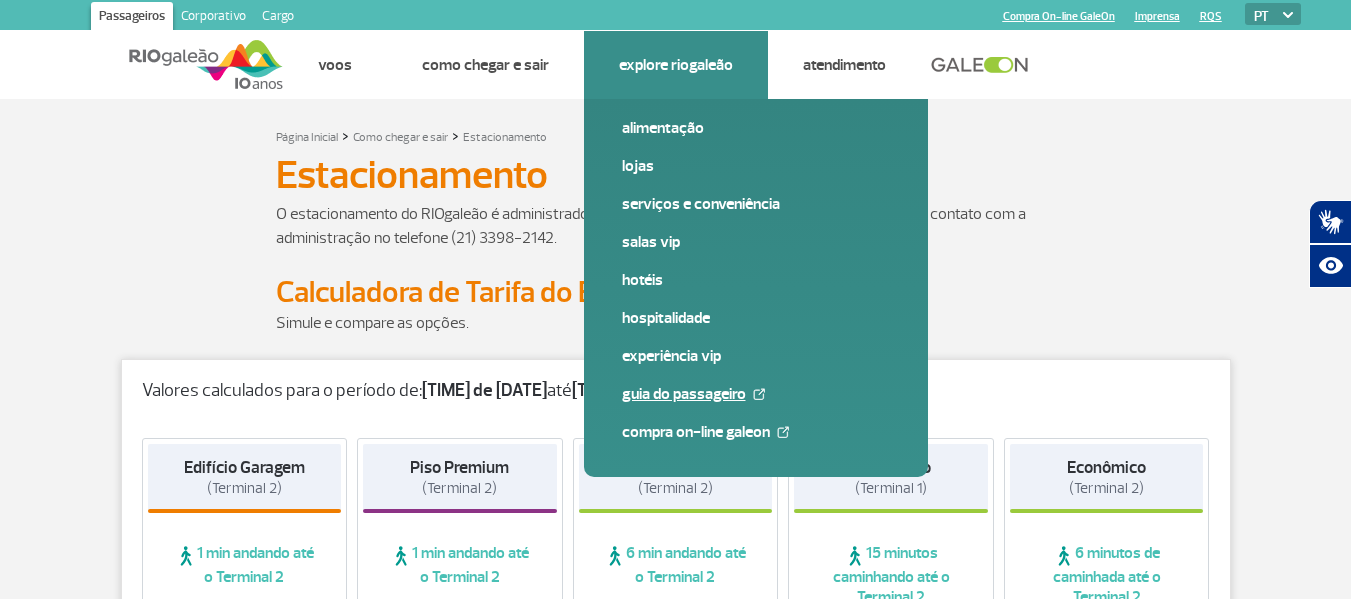 click on "Guia do Passageiro" at bounding box center (756, 394) 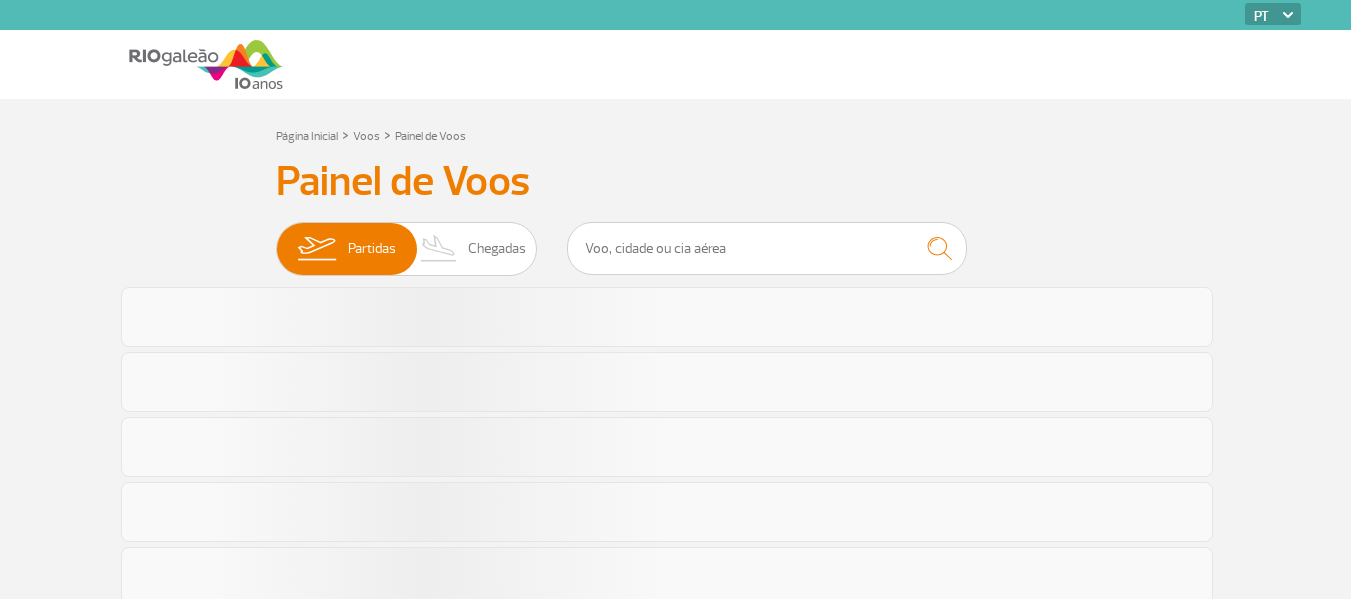 scroll, scrollTop: 0, scrollLeft: 0, axis: both 